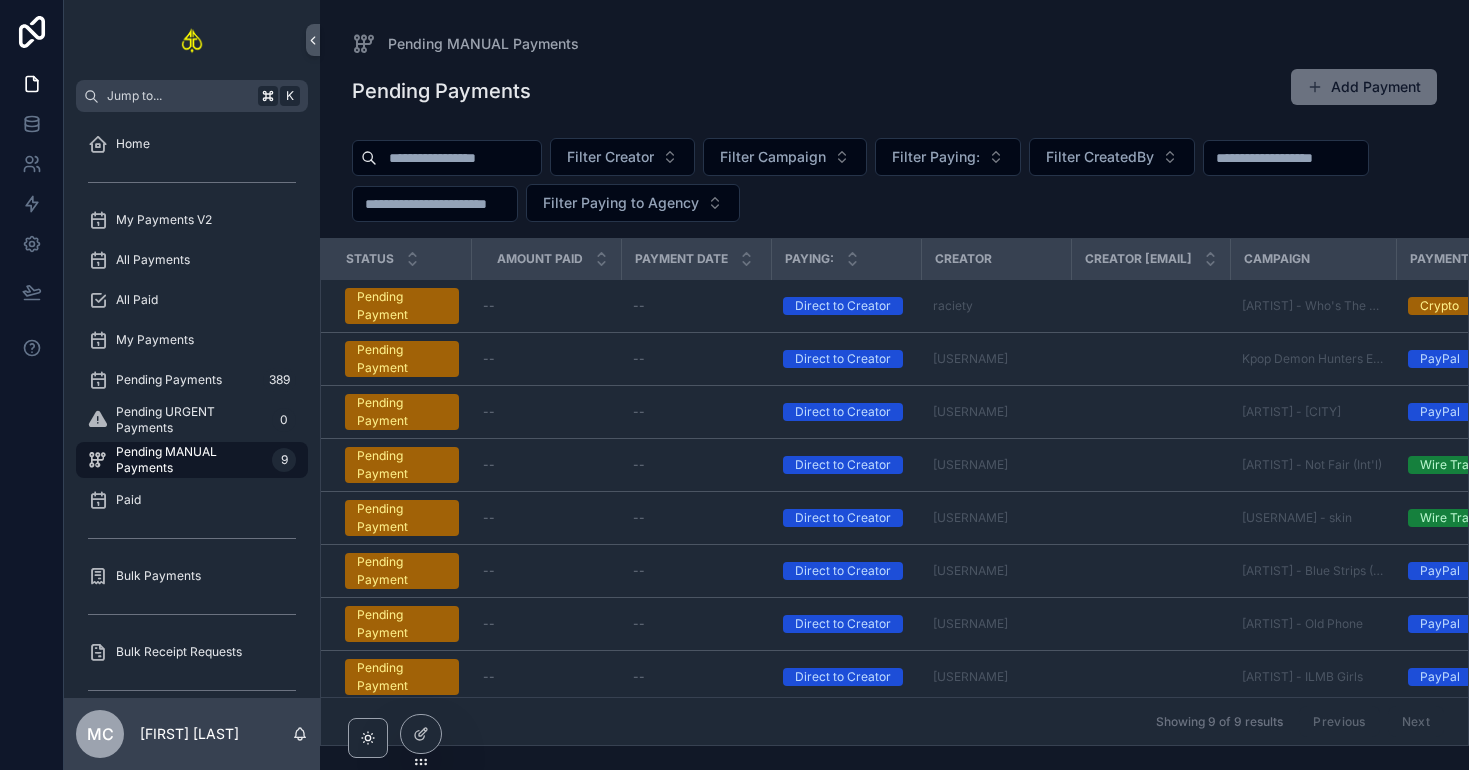 scroll, scrollTop: 0, scrollLeft: 0, axis: both 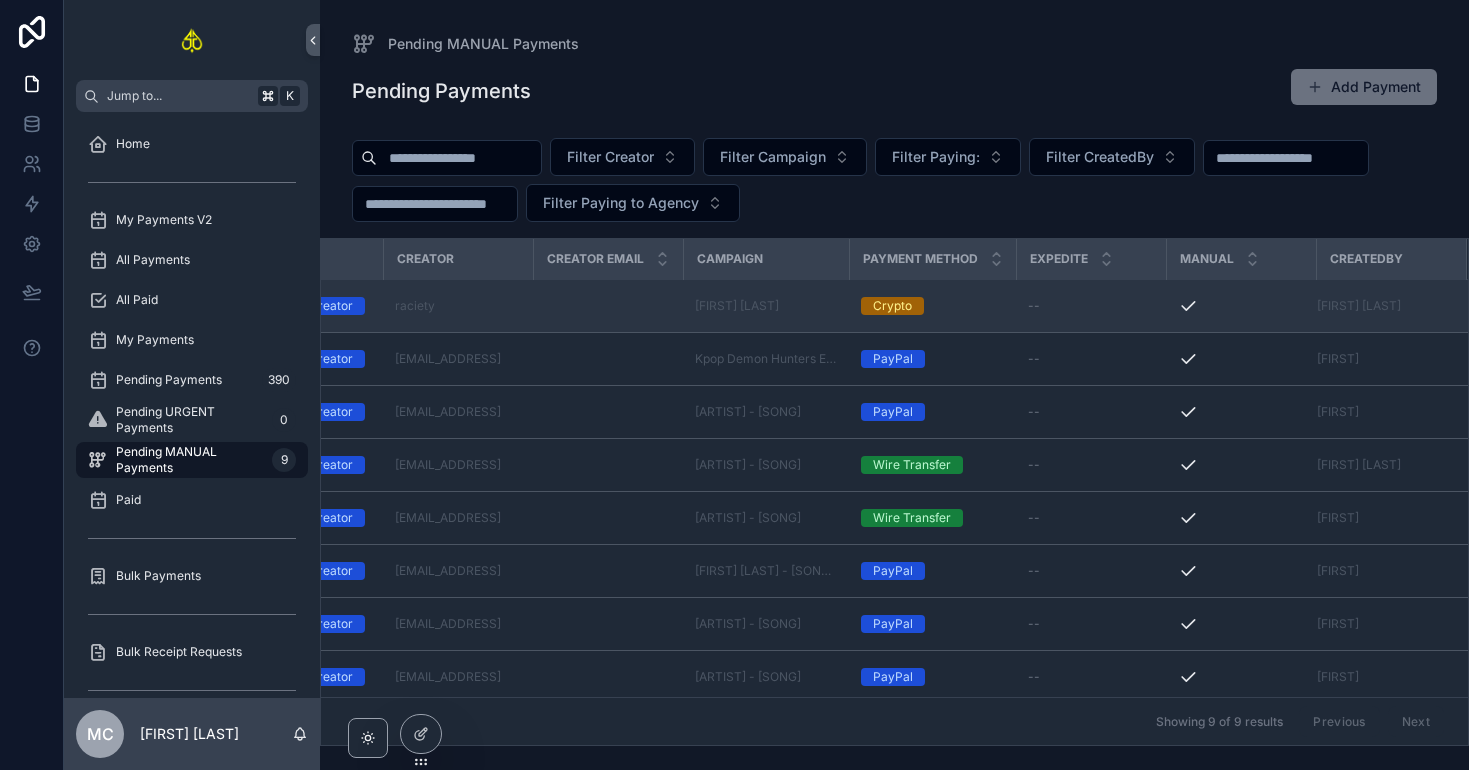 click on "--" at bounding box center [1091, 306] 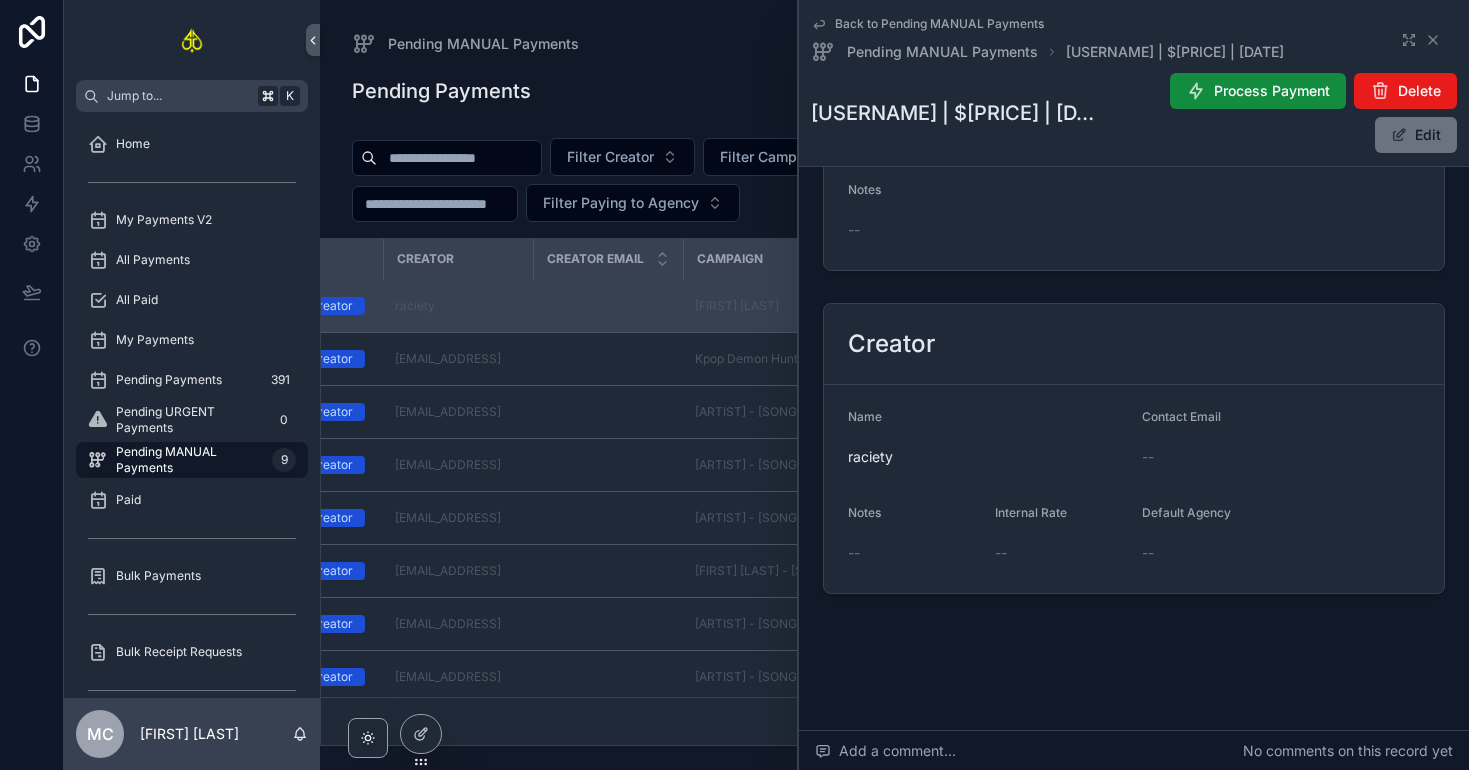 scroll, scrollTop: 0, scrollLeft: 0, axis: both 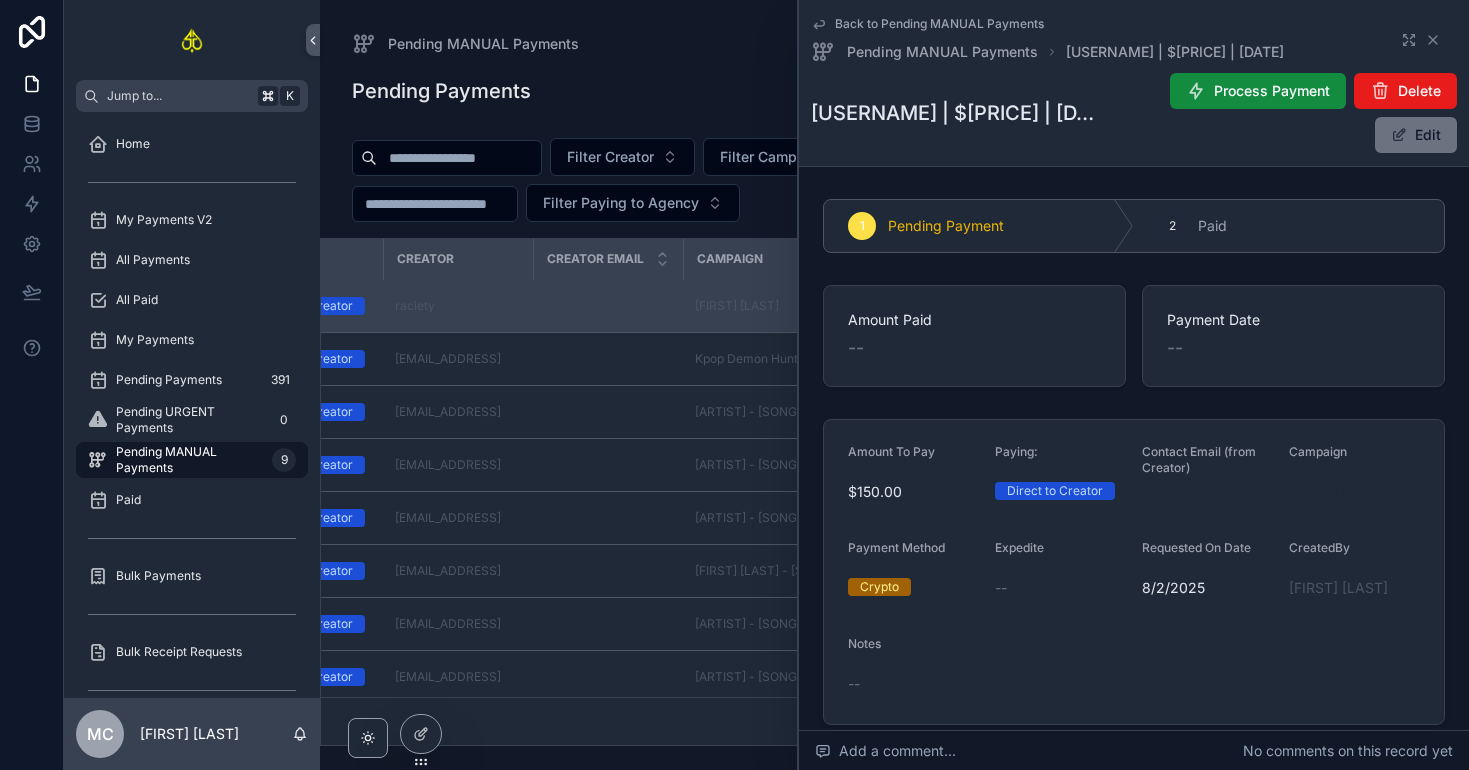 click on "[FIRST] [LAST]" at bounding box center [1338, 492] 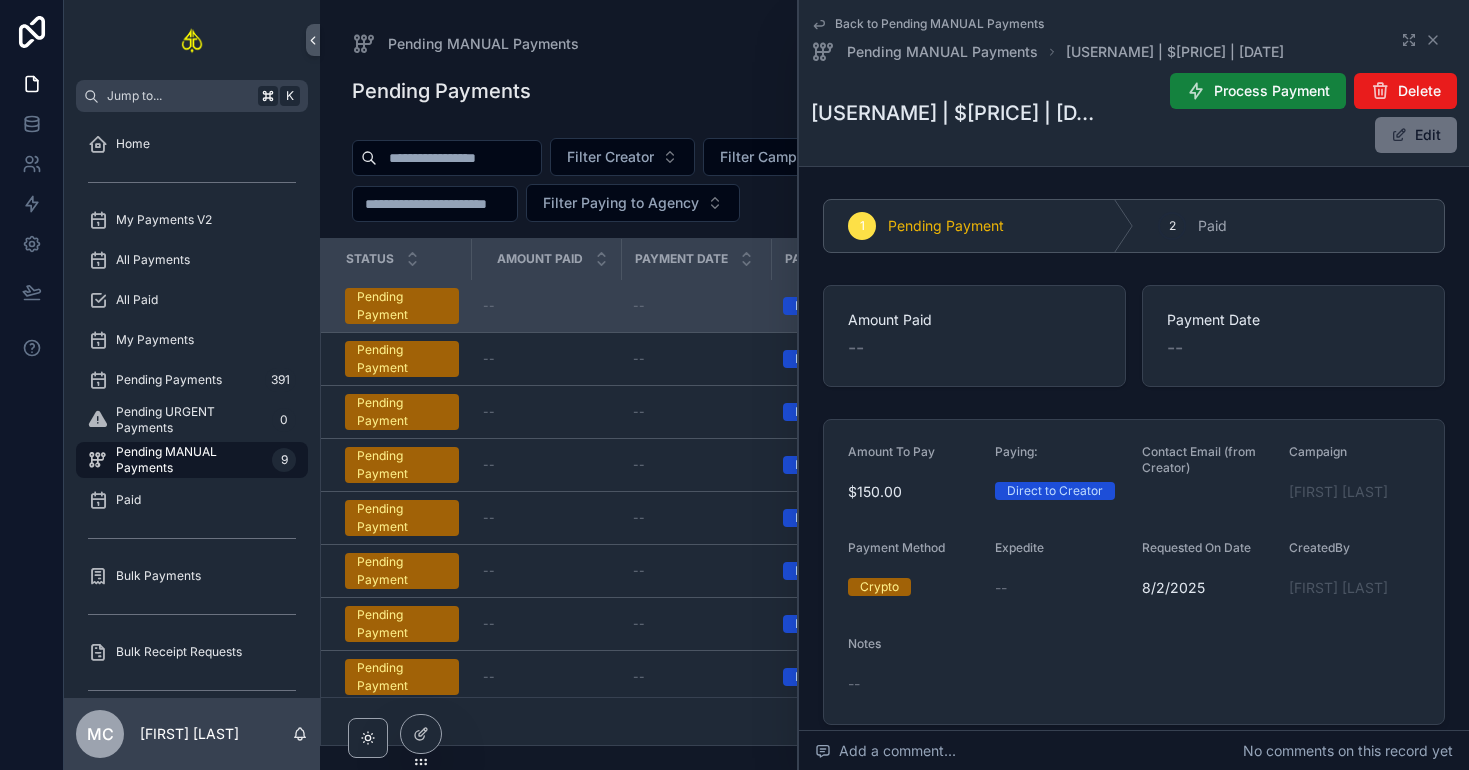click on "Process Payment" at bounding box center [1258, 91] 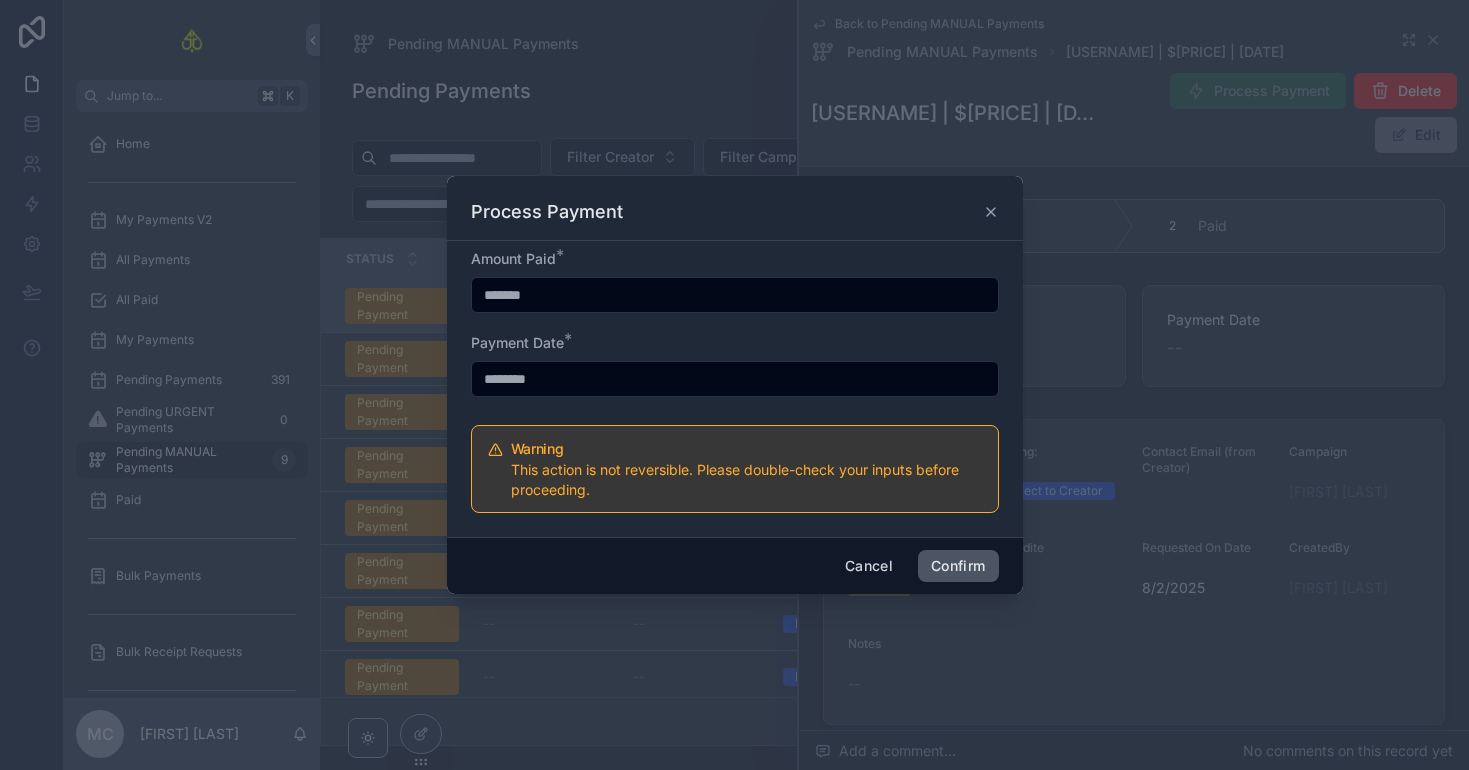 click on "Confirm" at bounding box center [958, 566] 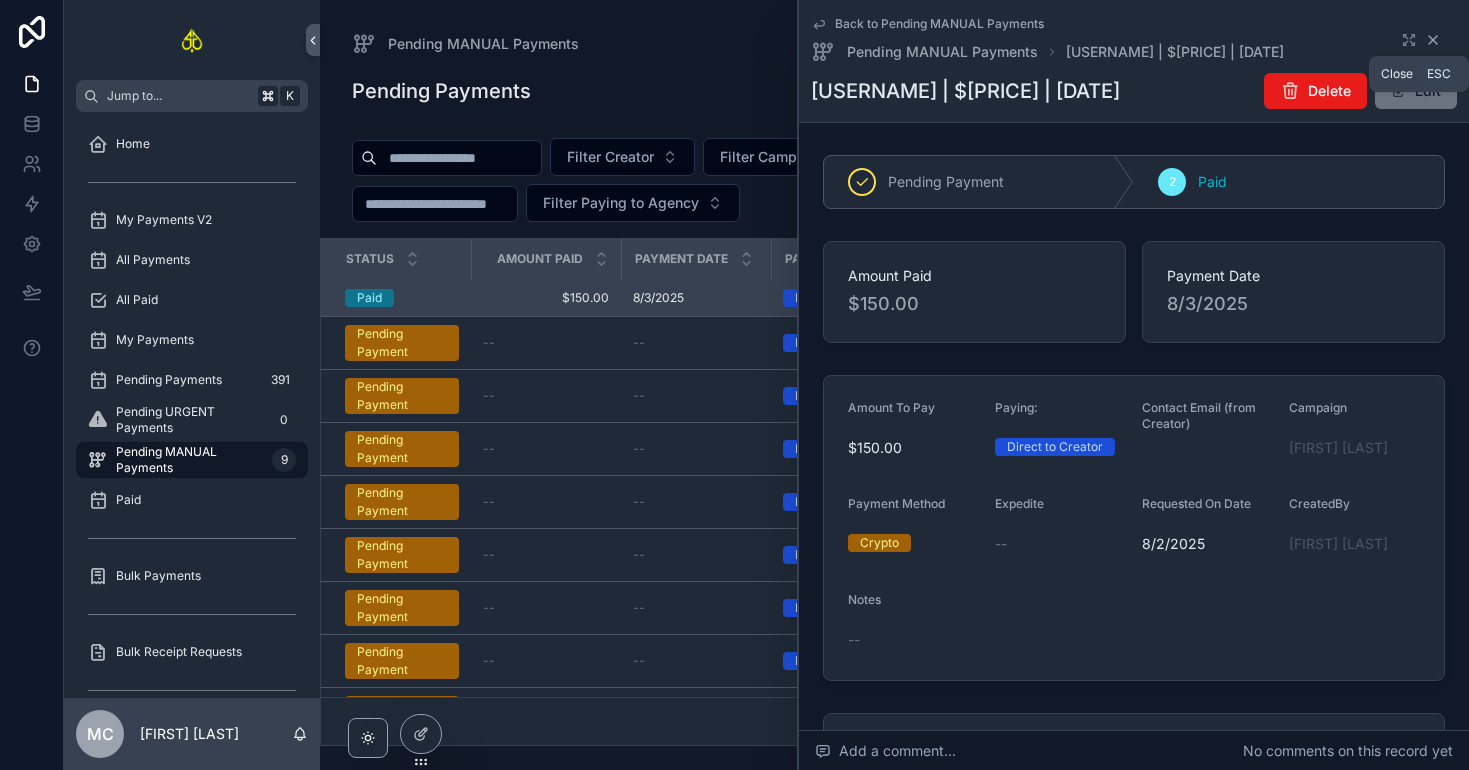 click 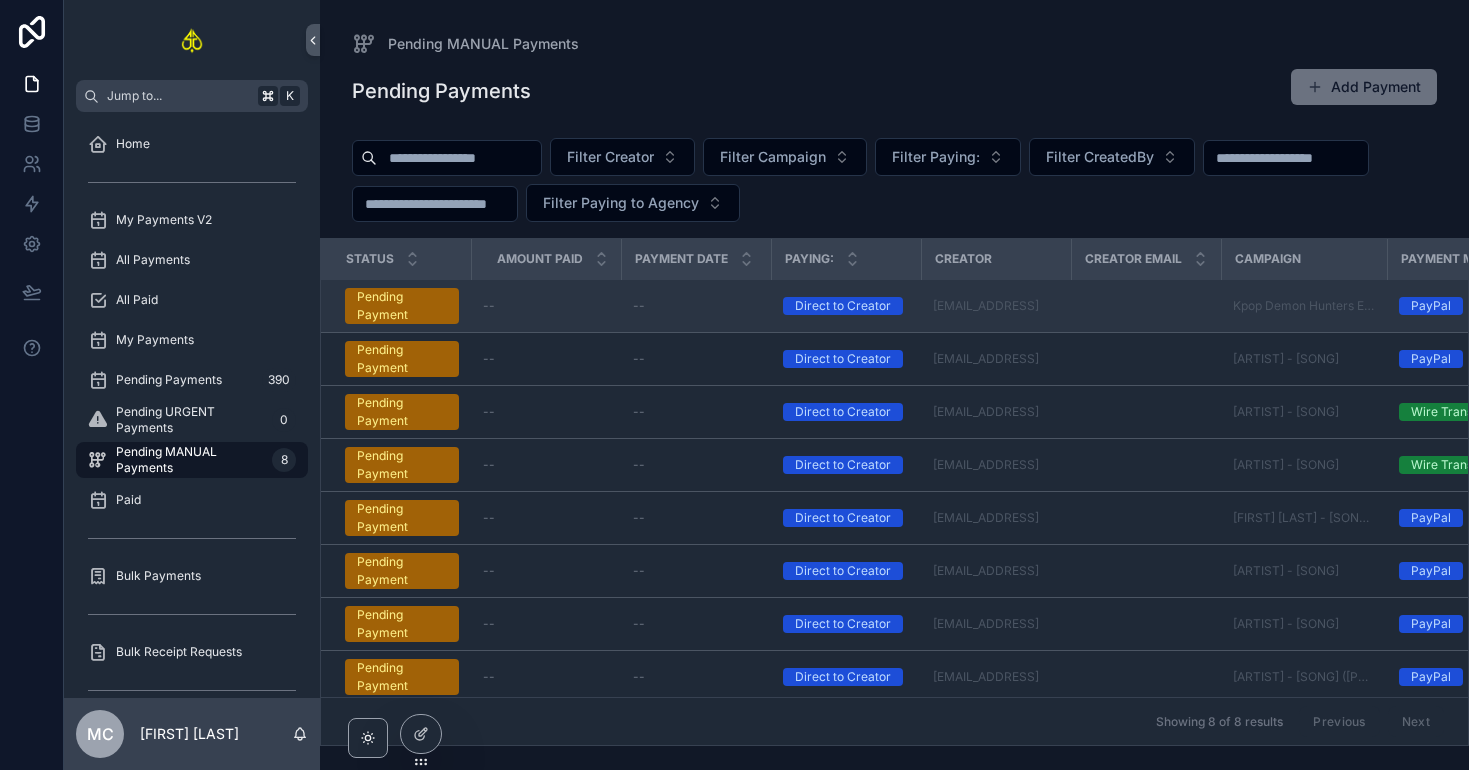 click at bounding box center [1146, 306] 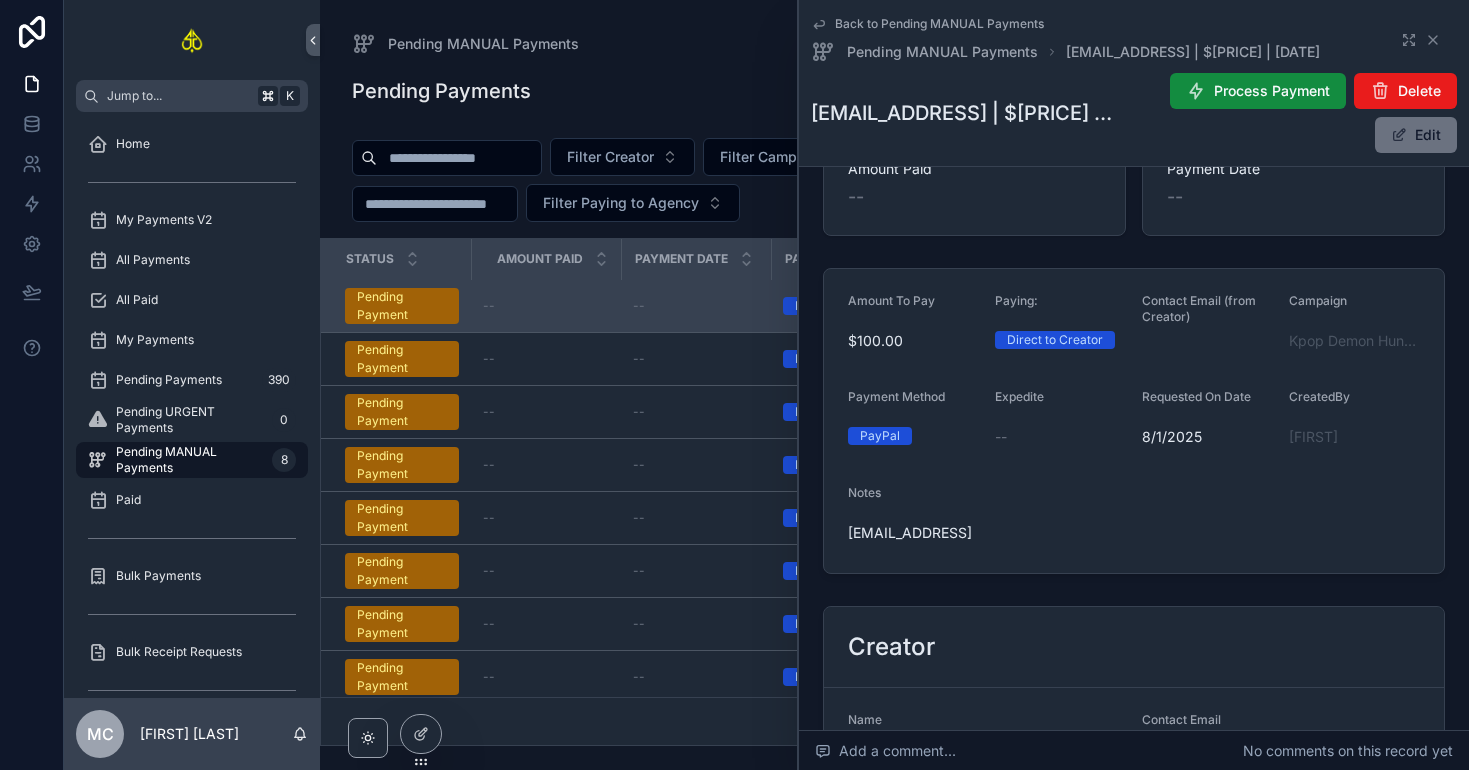 scroll, scrollTop: 161, scrollLeft: 0, axis: vertical 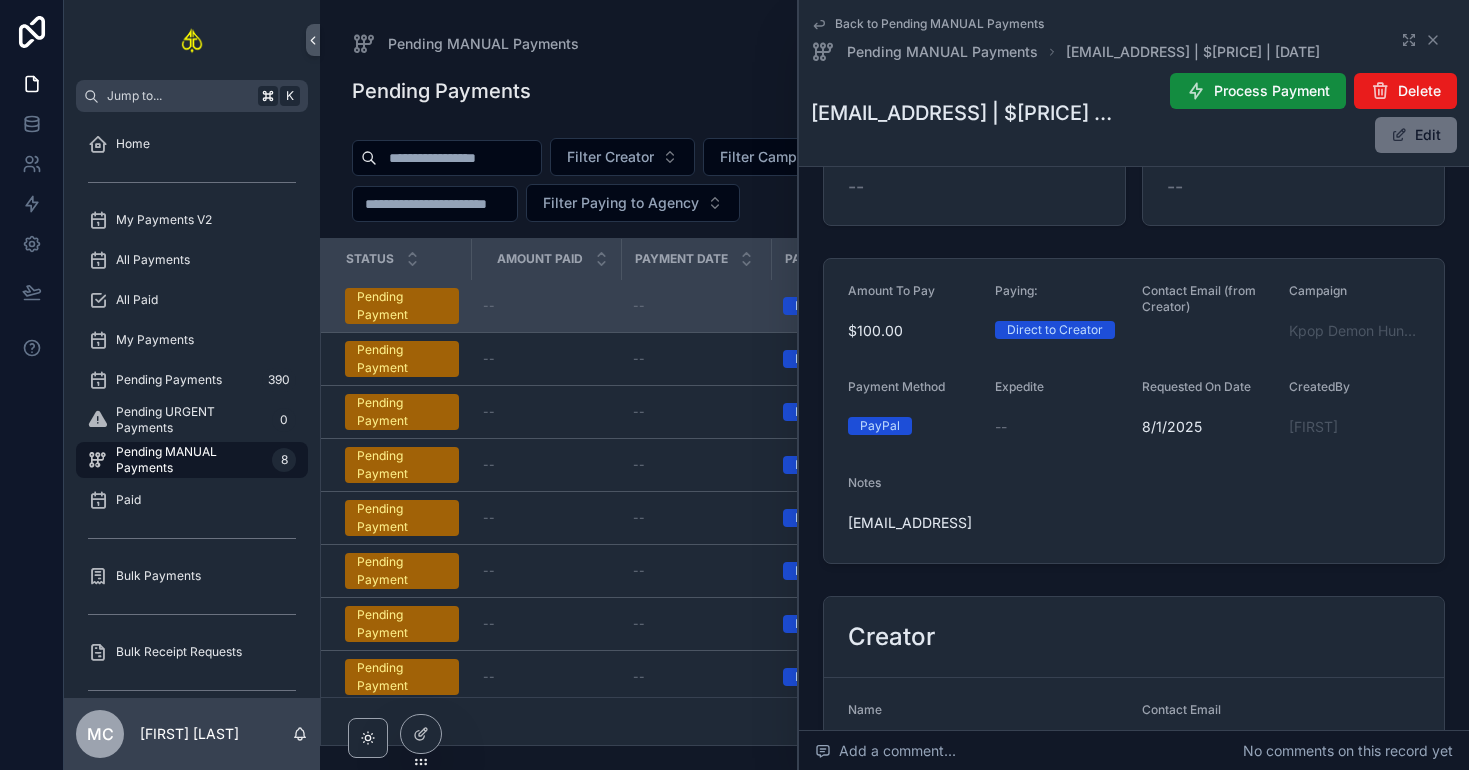 click on "[EMAIL_ADDRESS]" at bounding box center (913, 523) 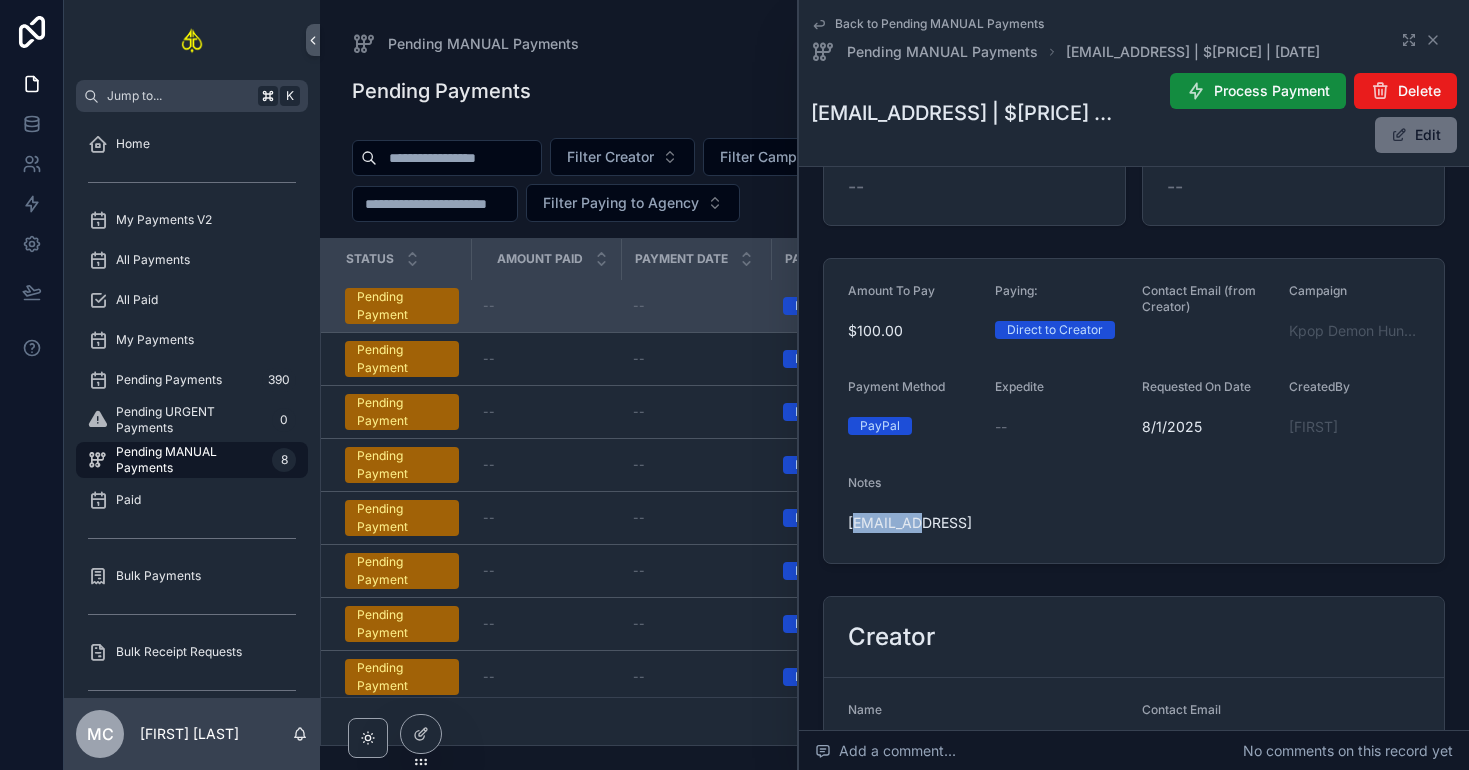 click on "[EMAIL_ADDRESS]" at bounding box center [913, 523] 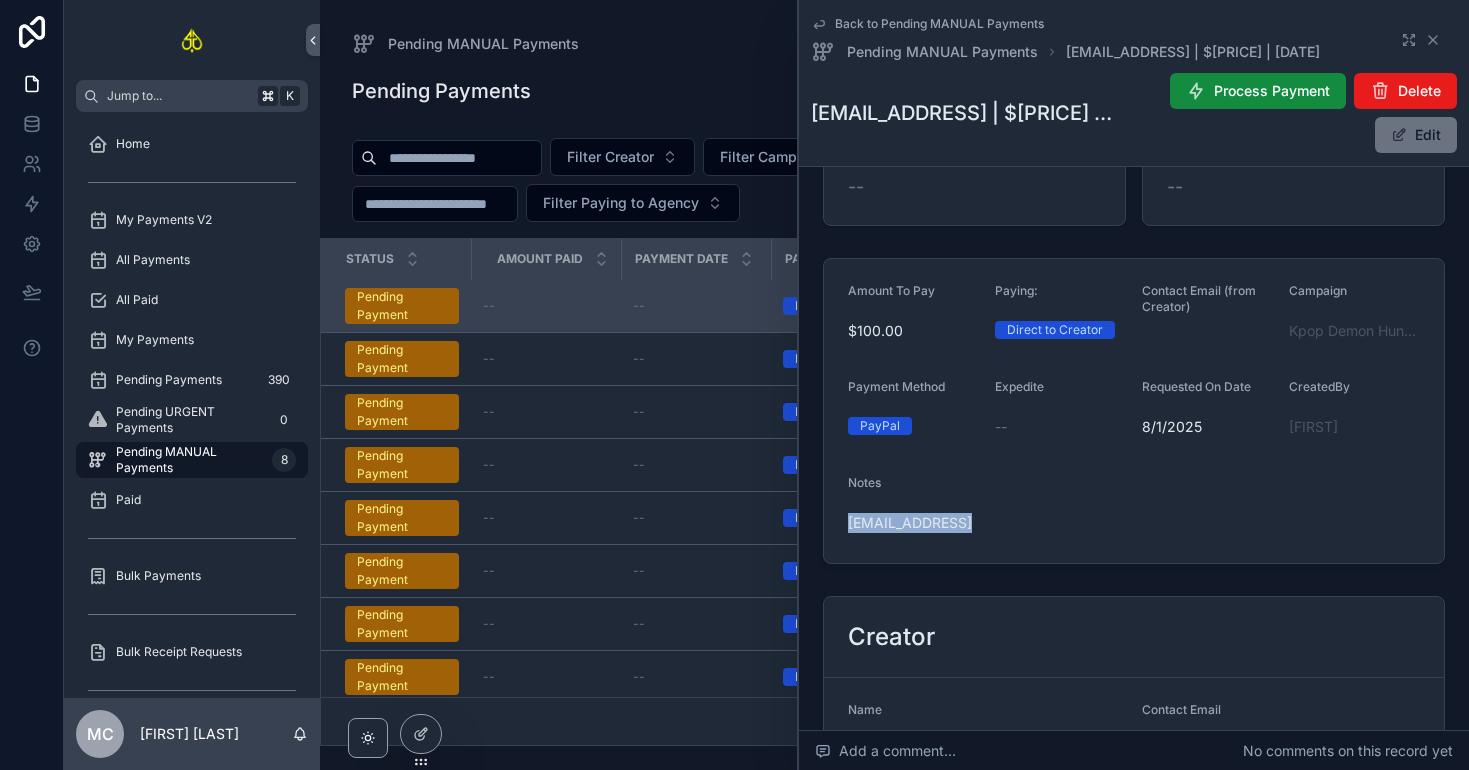 click on "[EMAIL_ADDRESS]" at bounding box center [913, 523] 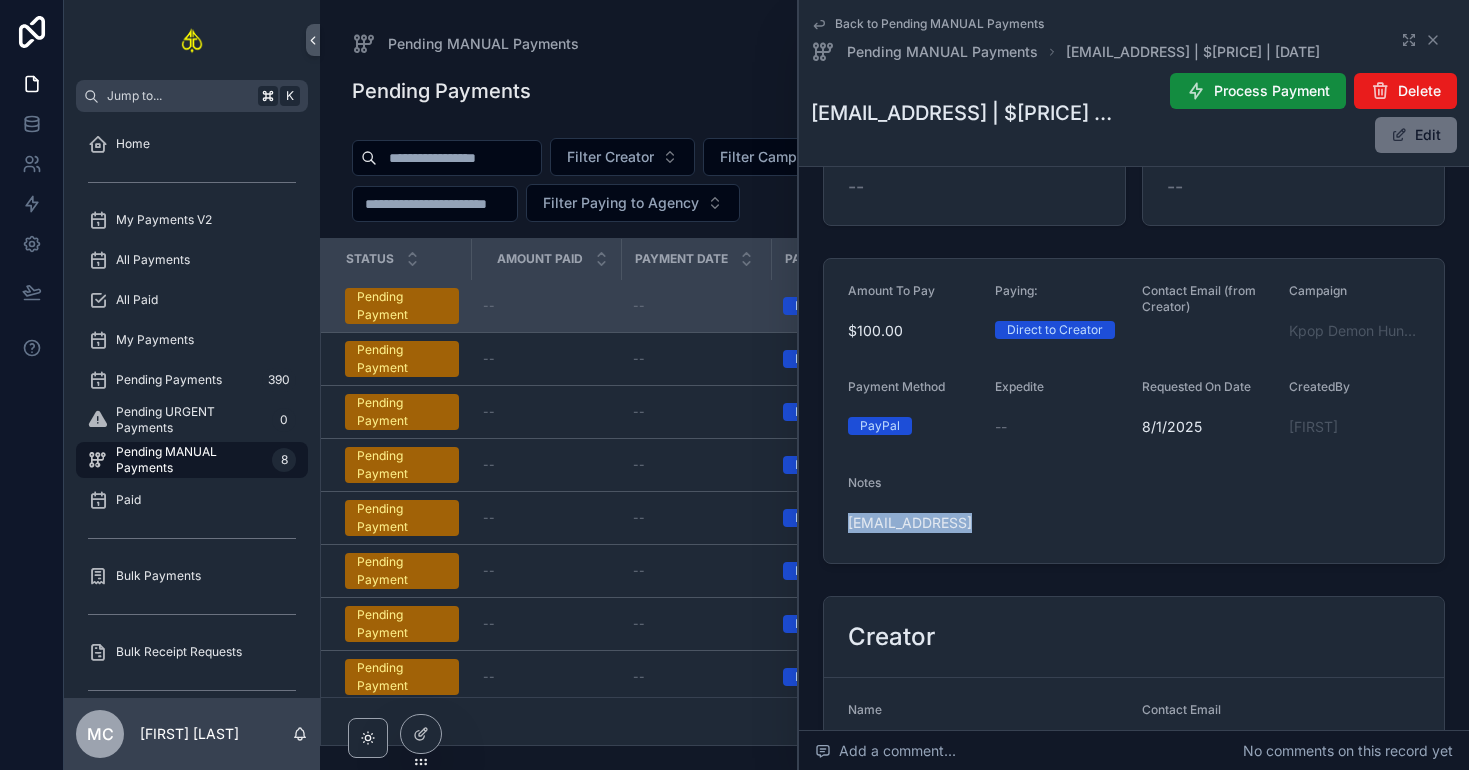 scroll, scrollTop: 0, scrollLeft: 0, axis: both 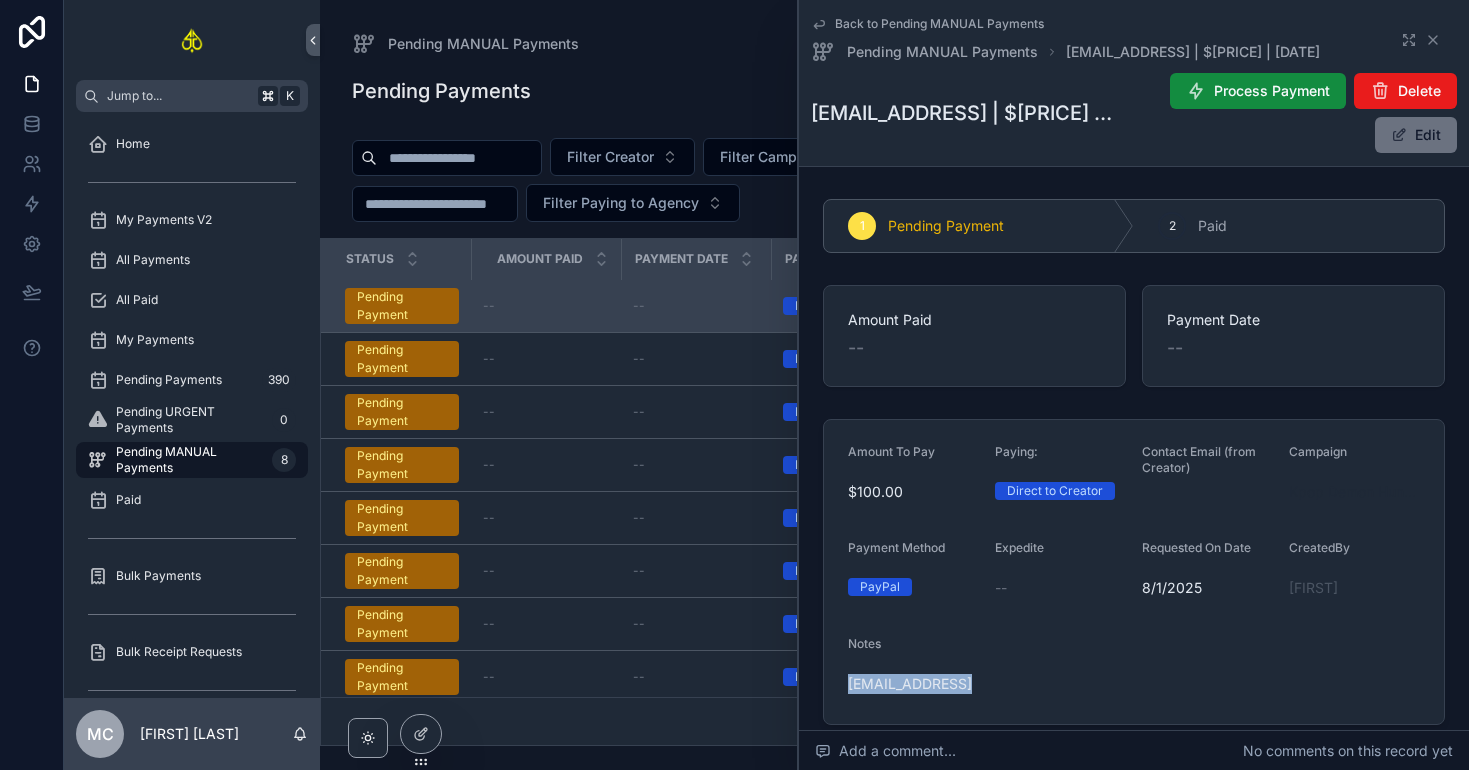 click on "Kpop Demon Hunters Edits" at bounding box center (1354, 492) 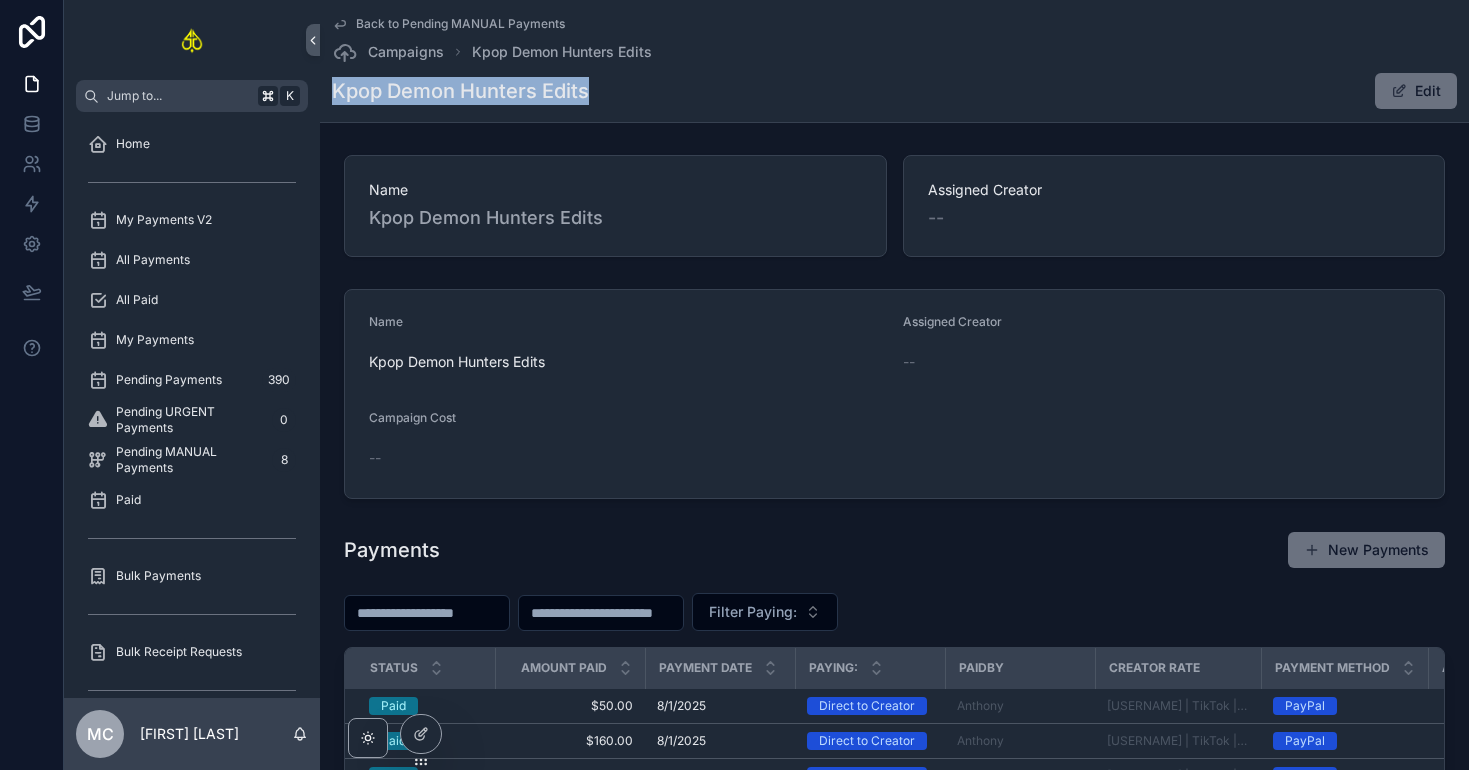drag, startPoint x: 591, startPoint y: 91, endPoint x: 334, endPoint y: 84, distance: 257.0953 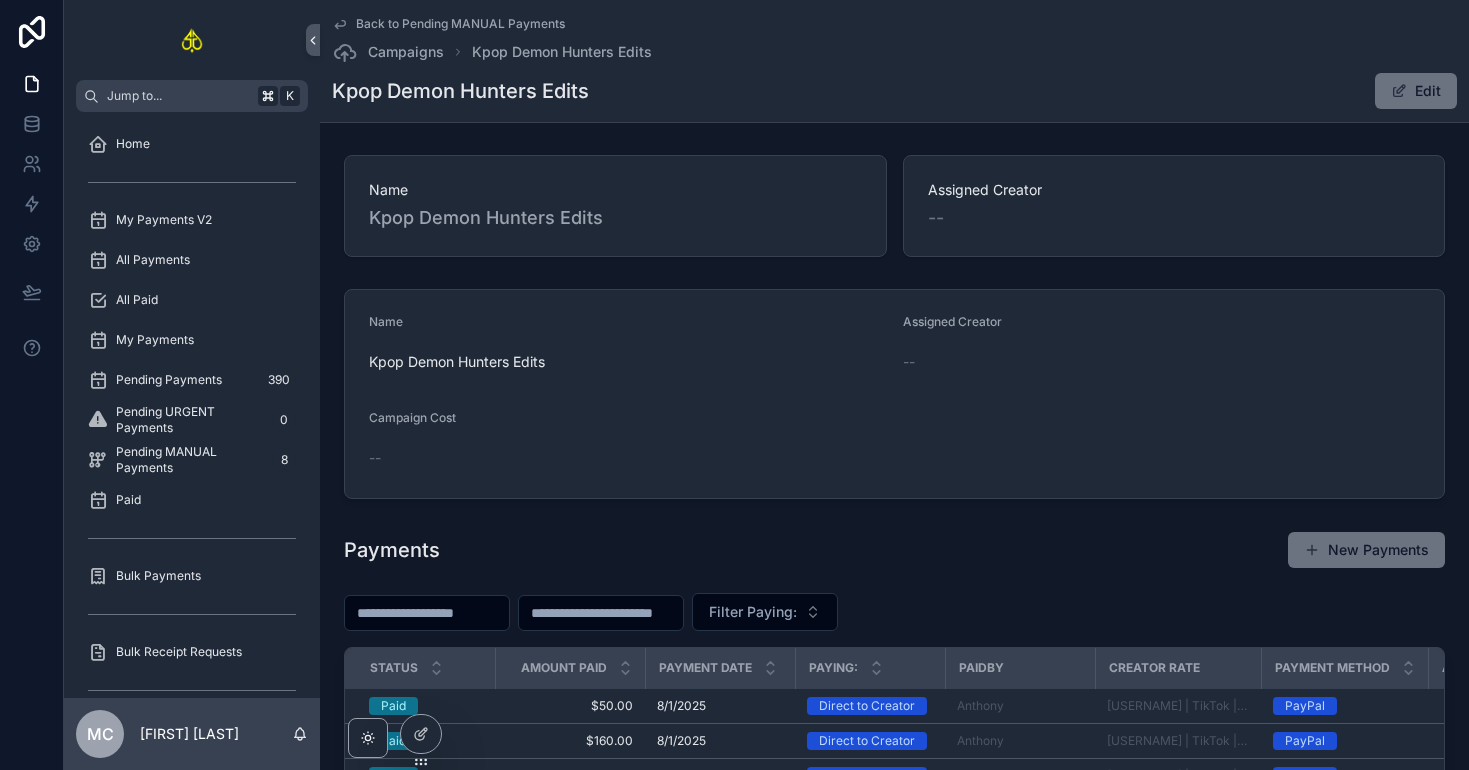 click on "[SONG] Edit" at bounding box center (894, 91) 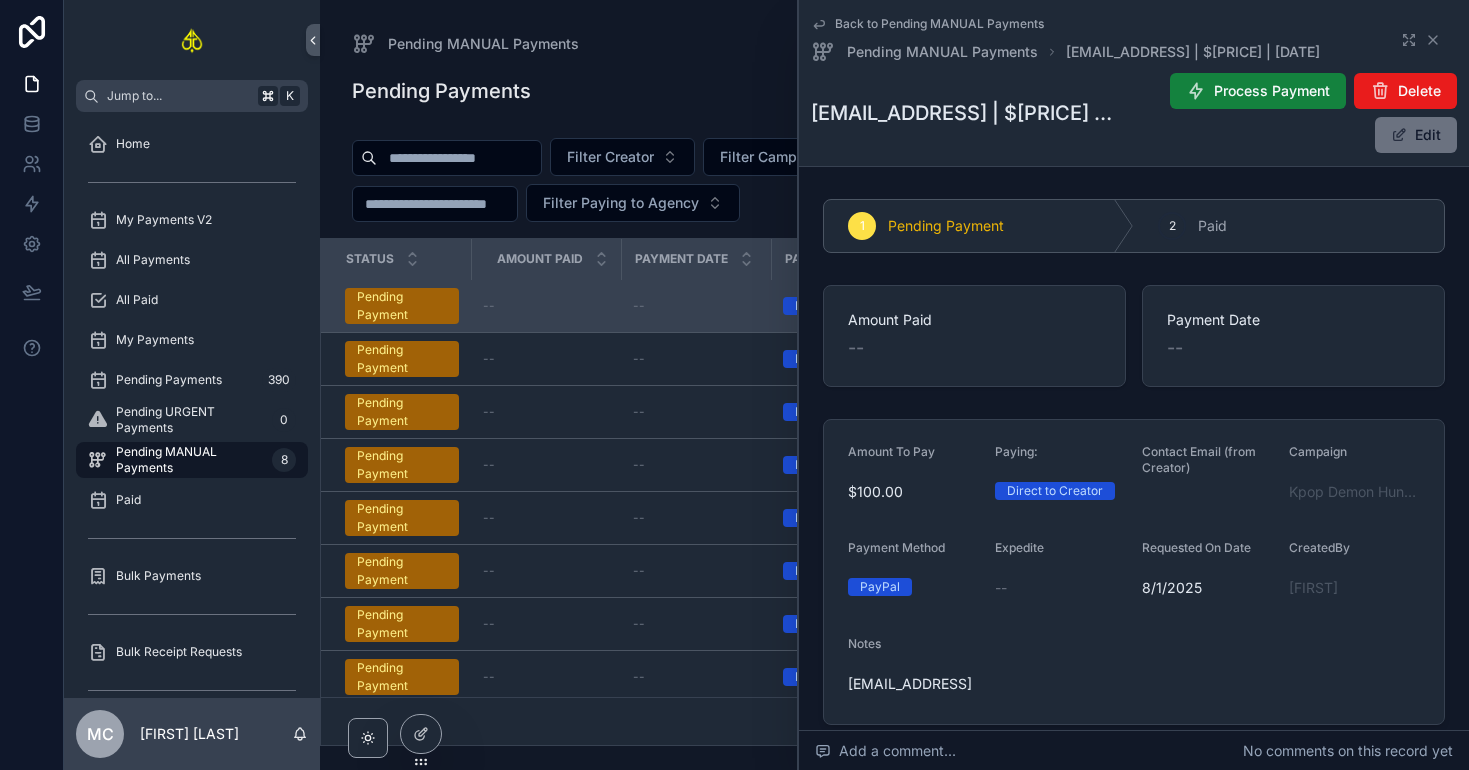 click on "Process Payment" at bounding box center [1258, 91] 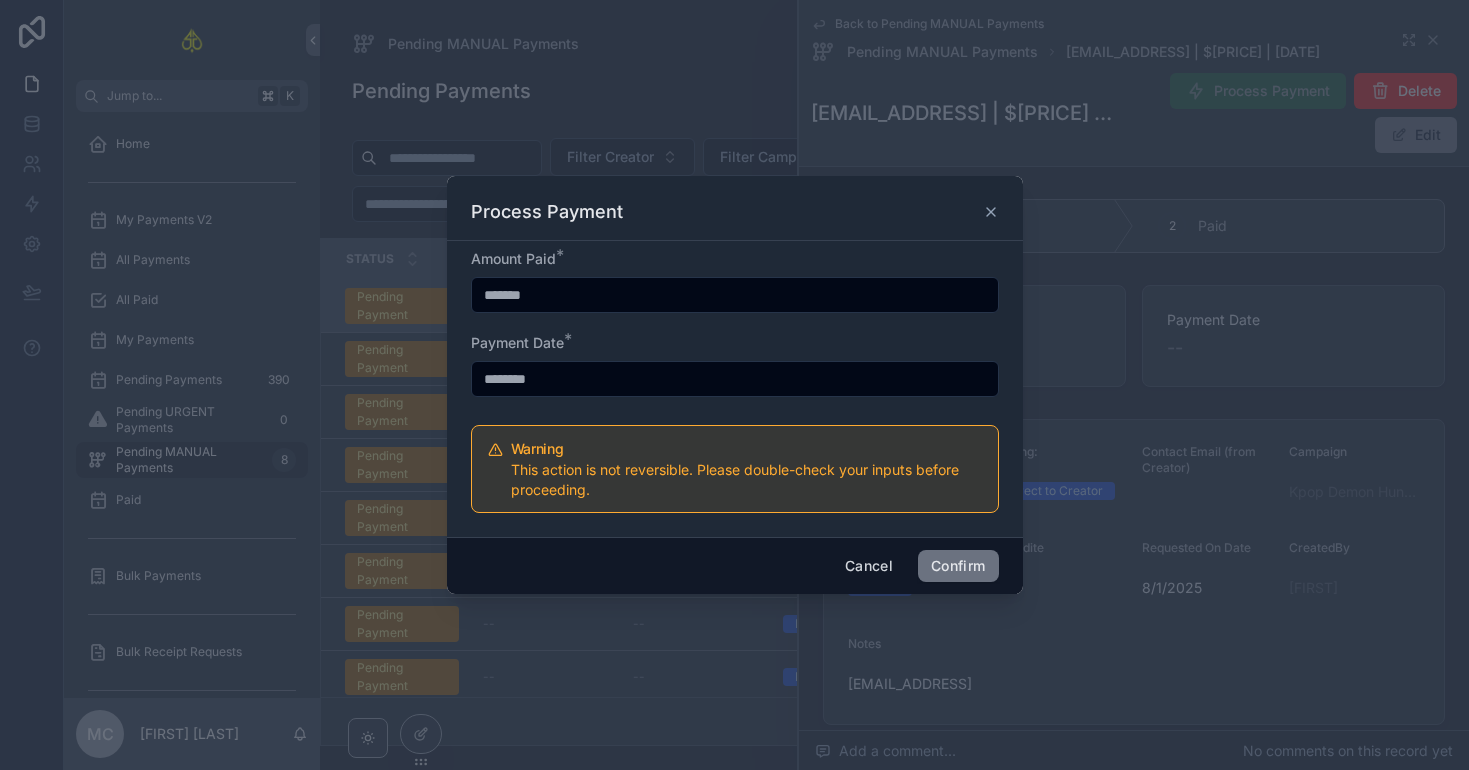 click at bounding box center (734, 385) 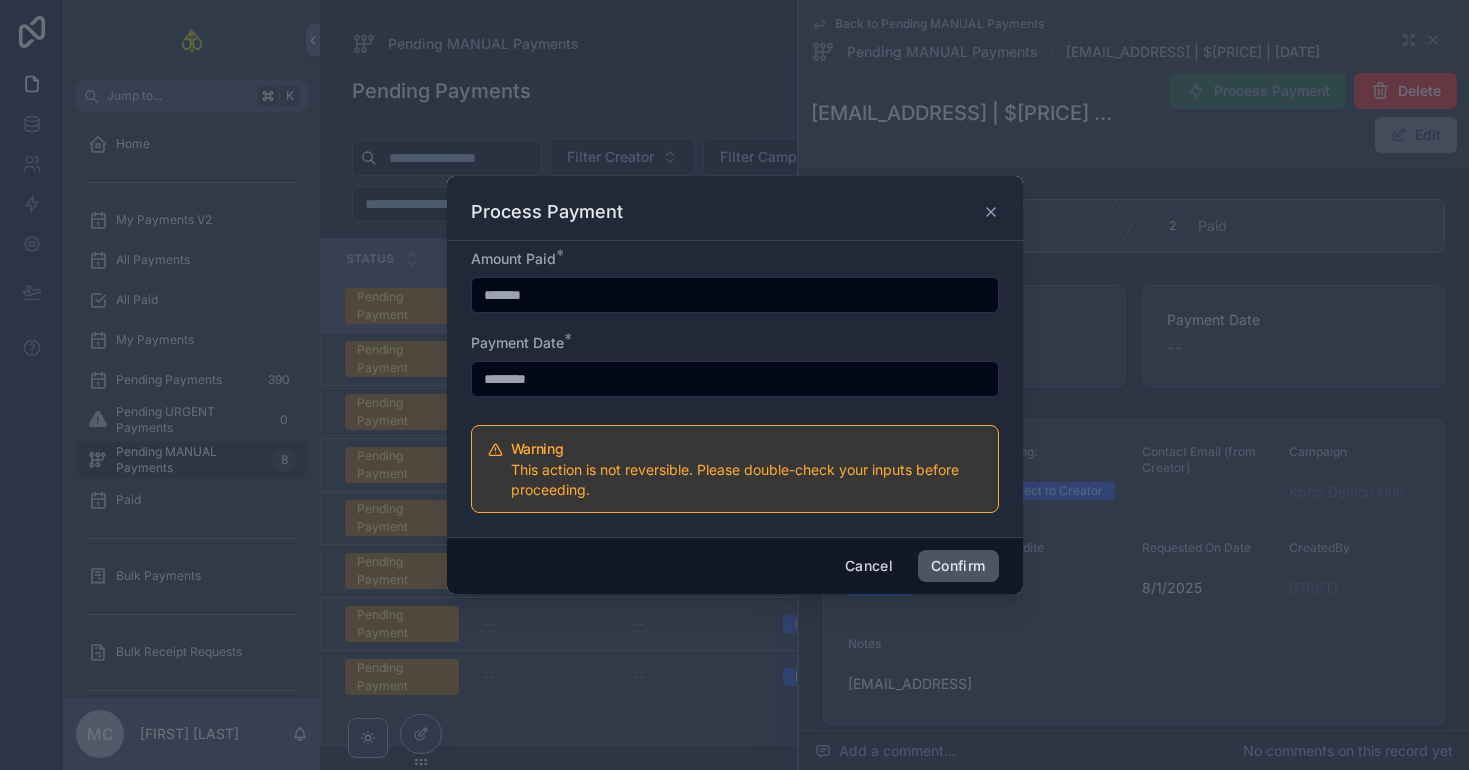 click on "Confirm" at bounding box center [958, 566] 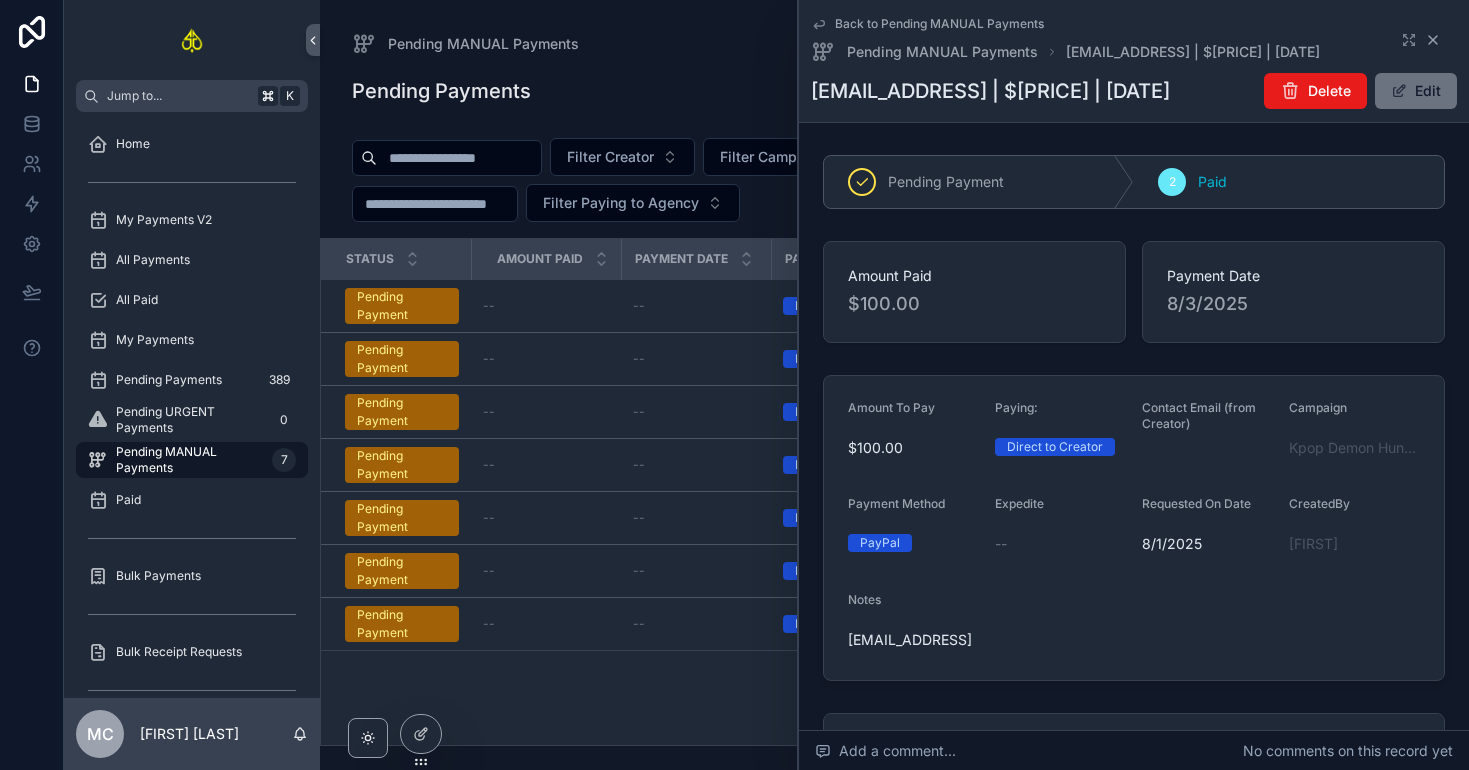 click 